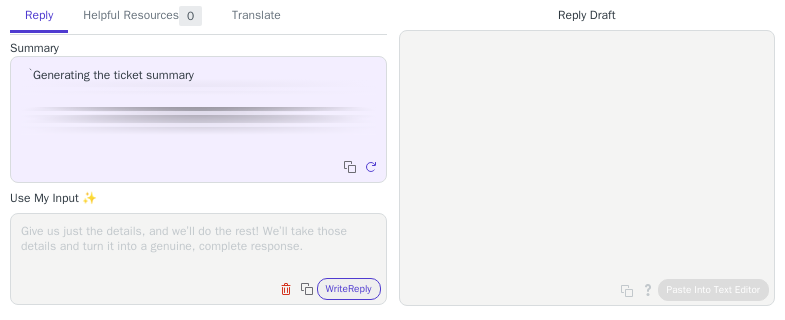 scroll, scrollTop: 0, scrollLeft: 0, axis: both 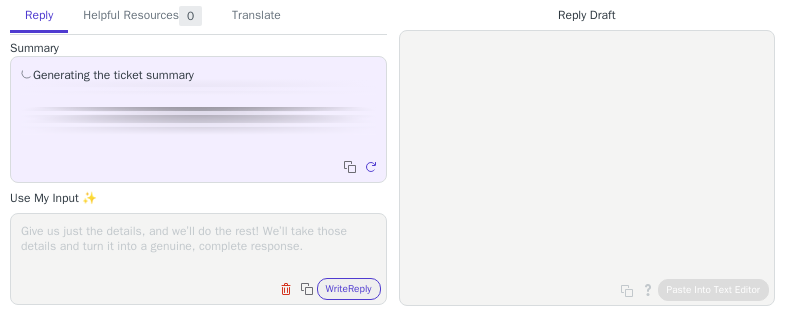 click at bounding box center (198, 246) 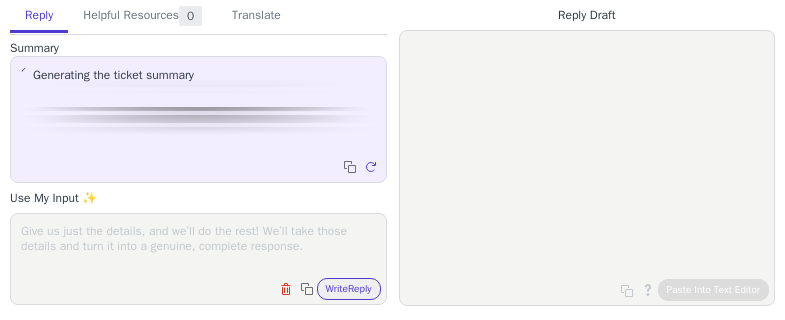 click at bounding box center (198, 246) 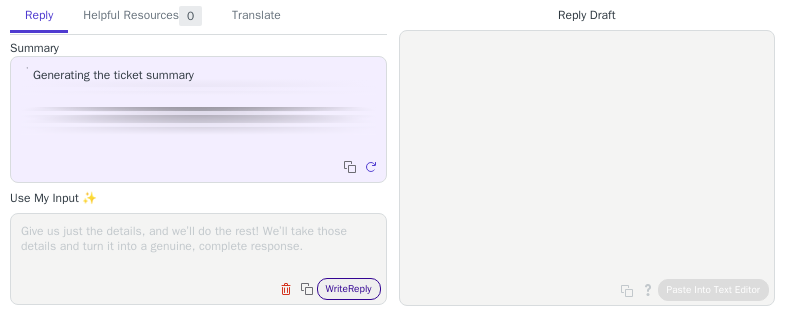 paste on "Hi bis zu 80%. Kommt ganz auf die Box an wie gut man die verkaufen (Beliebtheit) und wie der Zustand der Box ist." 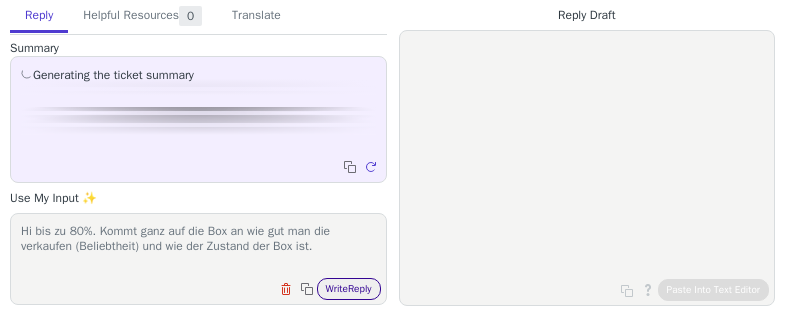 type on "Hi bis zu 80%. Kommt ganz auf die Box an wie gut man die verkaufen (Beliebtheit) und wie der Zustand der Box ist." 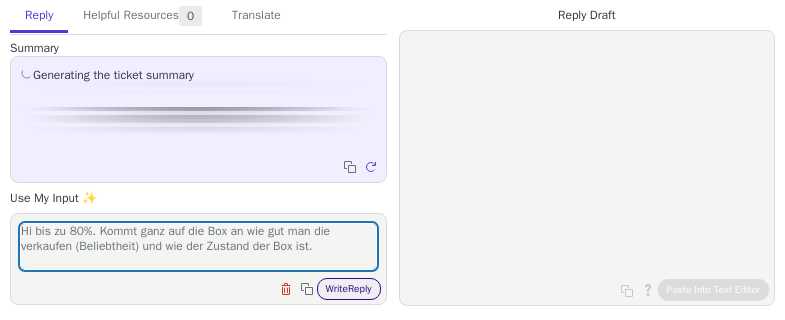 click on "Write  Reply" at bounding box center [349, 289] 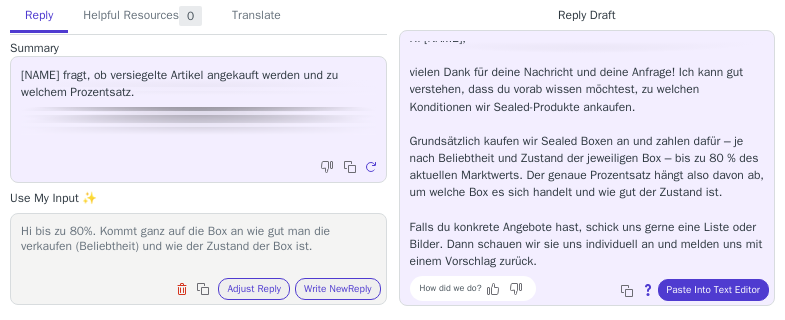 scroll, scrollTop: 28, scrollLeft: 0, axis: vertical 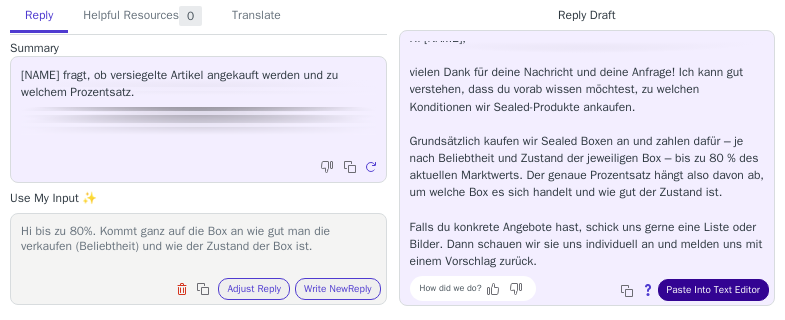 click on "Paste Into Text Editor" at bounding box center [713, 290] 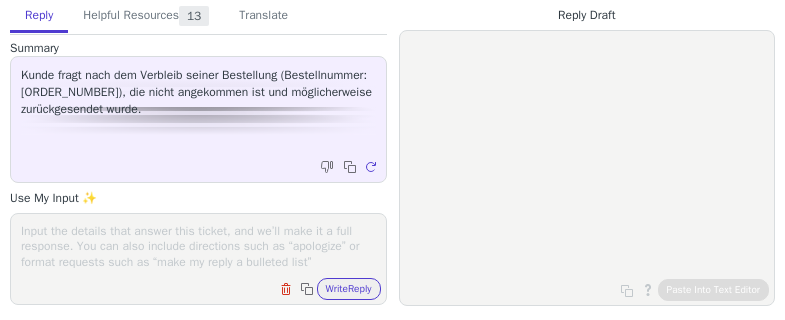 scroll, scrollTop: 0, scrollLeft: 0, axis: both 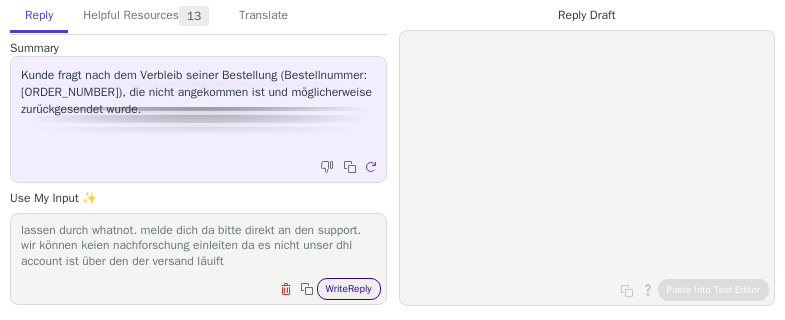type on "kam bisher nicht zurück. der letzte scan ist auch in [CITY]. seit dem ist nichts mehr passiert. du müsstest eine nachforschung eileiten lassen durch whatnot. melde dich da bitte direkt an den support. wir können keien nachforschung einleiten da es nicht unser dhl account ist über den der versand läuift" 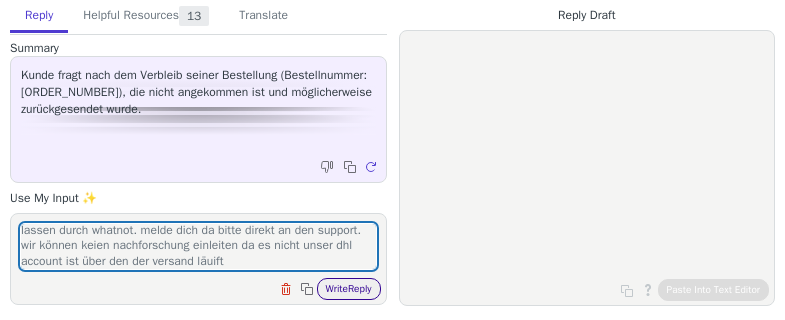 click on "Write  Reply" at bounding box center [349, 289] 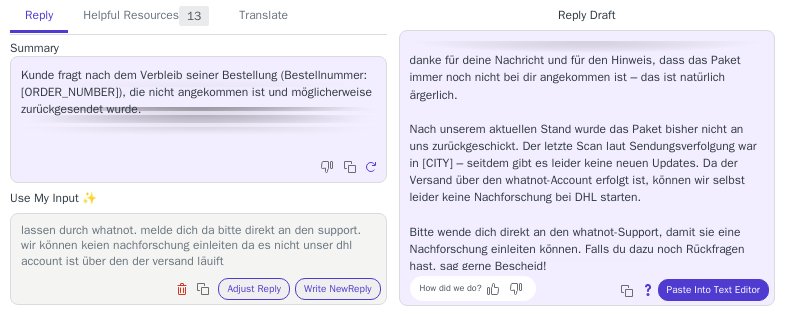 scroll, scrollTop: 28, scrollLeft: 0, axis: vertical 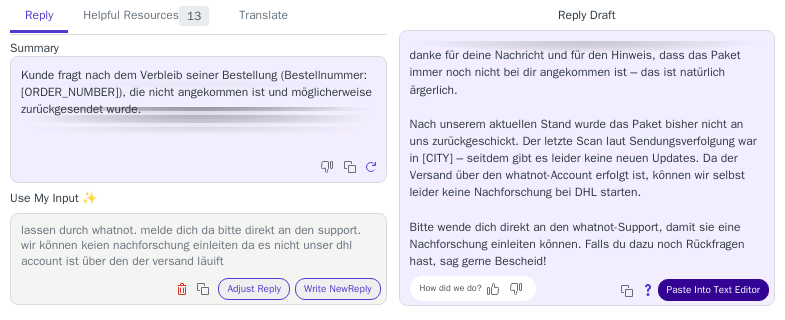 click on "Paste Into Text Editor" at bounding box center [713, 290] 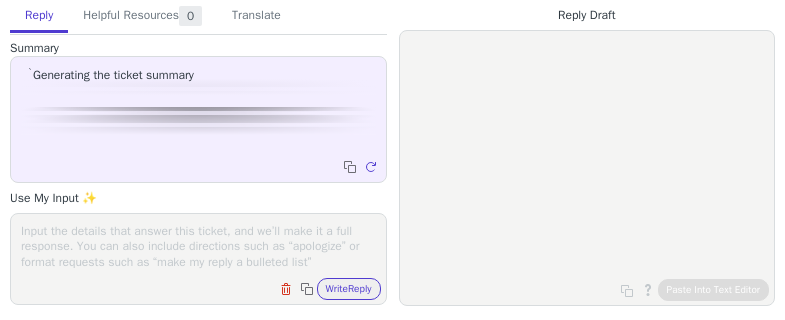 scroll, scrollTop: 0, scrollLeft: 0, axis: both 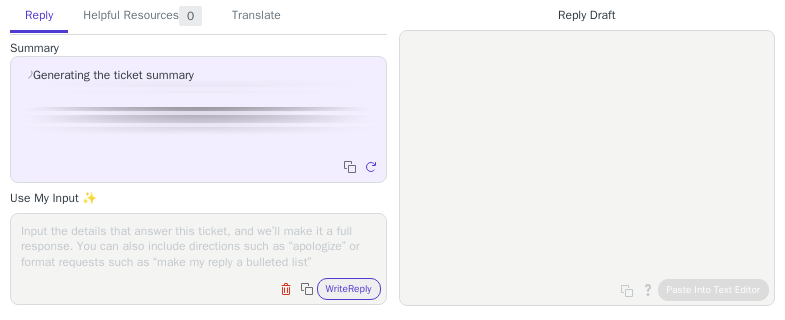 click at bounding box center (198, 246) 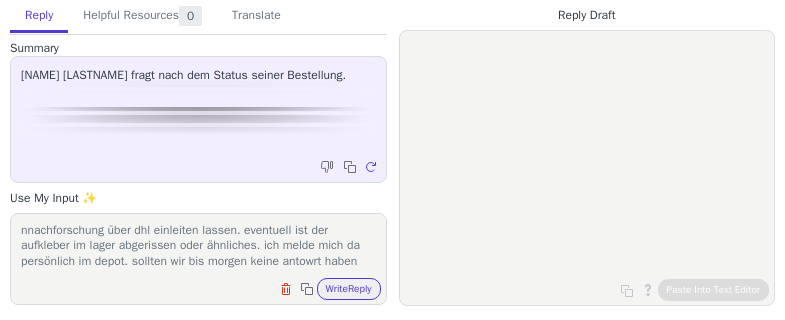 scroll, scrollTop: 48, scrollLeft: 0, axis: vertical 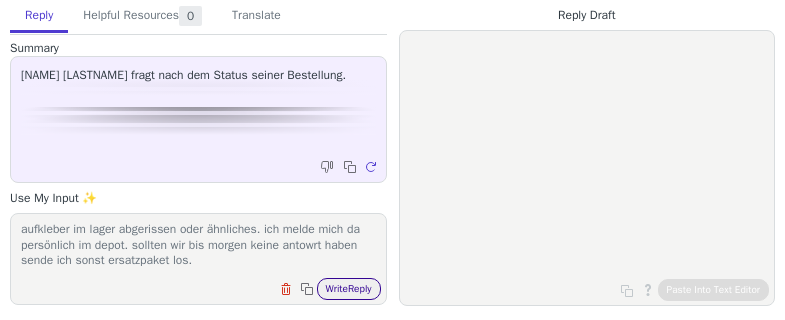 type on "hallo [NAME] nach unseren erkenntnissen ist der versand ma [DATE] erfolgt. leider kam bsiher kein scan. ich werde dazu ei nnachforschung über dhl einleiten lassen. eventuell ist der aufkleber im lager abgerissen oder ähnliches. ich melde mich da persönlich im depot. sollten wir bis morgen keine antowrt haben sende ich sonst ersatzpaket los." 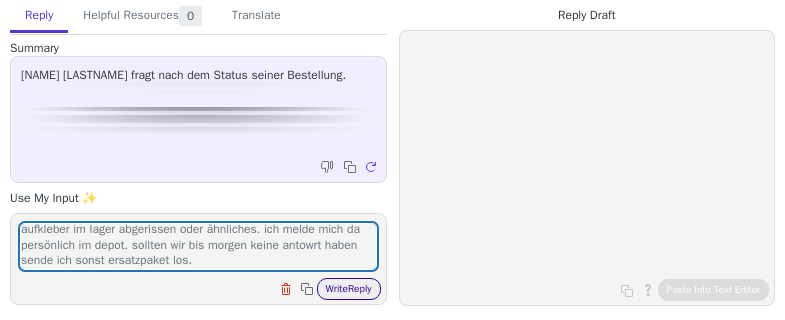 click on "Write  Reply" at bounding box center (349, 289) 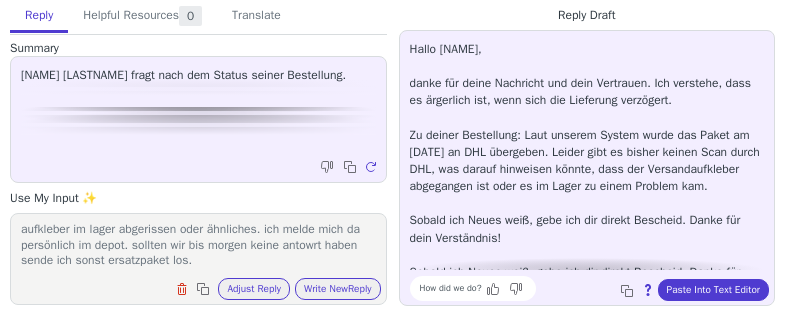 scroll, scrollTop: 80, scrollLeft: 0, axis: vertical 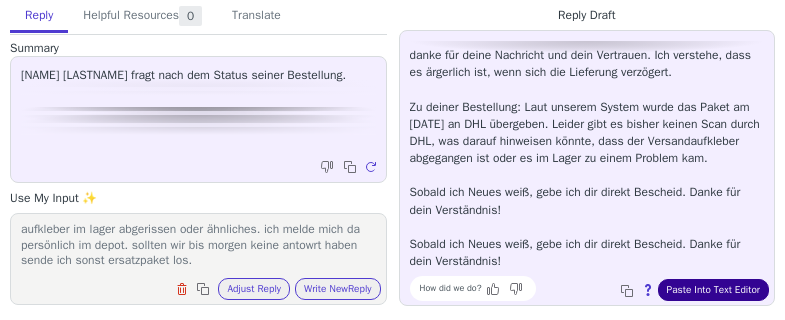 click on "Paste Into Text Editor" at bounding box center [713, 290] 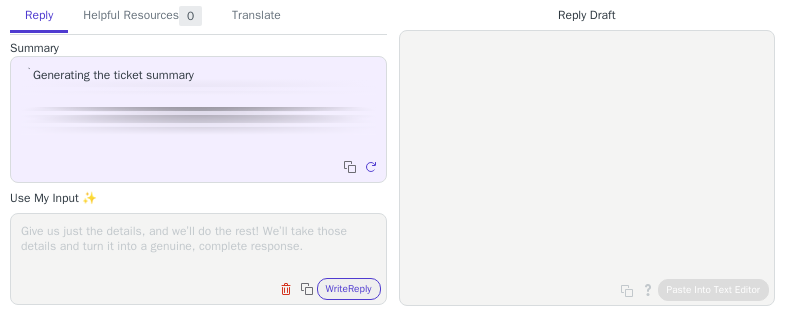 scroll, scrollTop: 0, scrollLeft: 0, axis: both 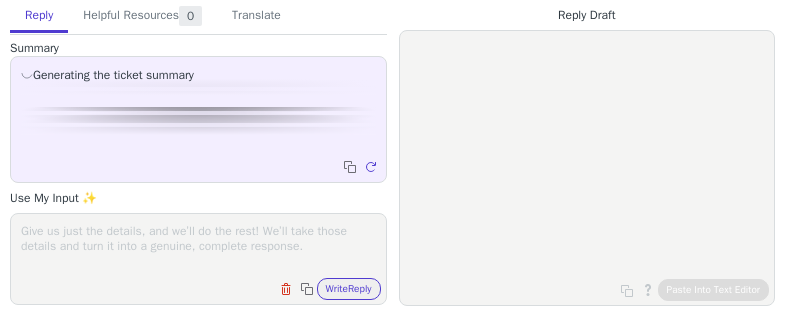 click at bounding box center [198, 246] 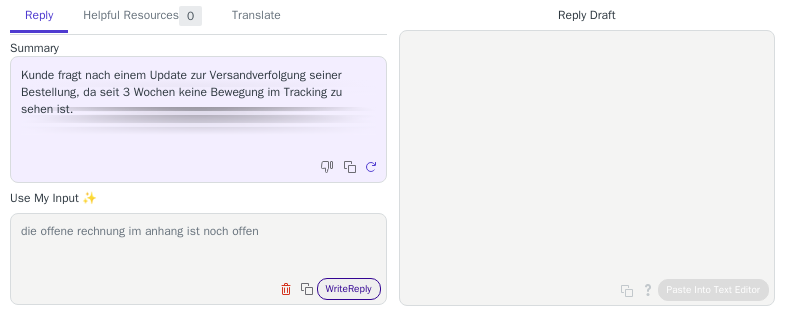 type on "die offene rechnung im anhang ist noch offen" 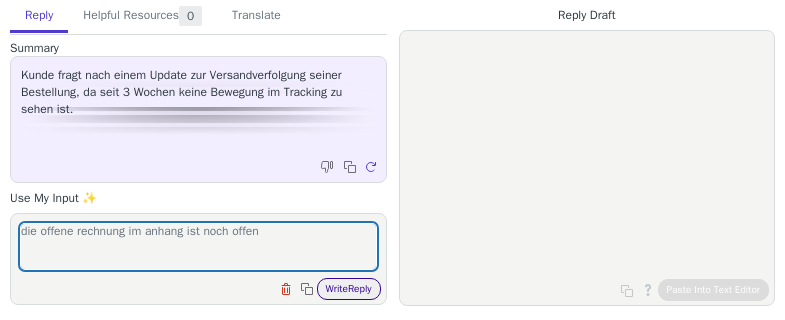 click on "Write  Reply" at bounding box center (349, 289) 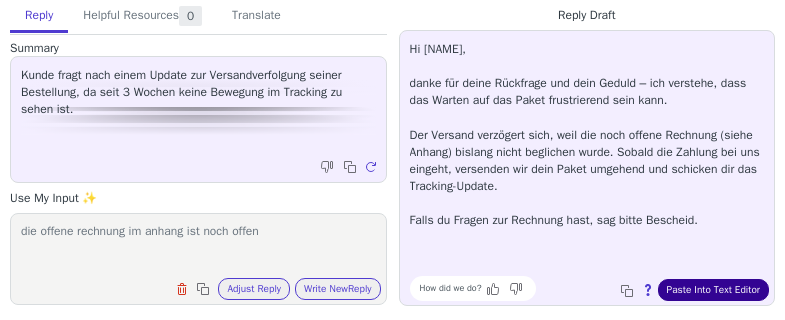 click on "Paste Into Text Editor" at bounding box center (713, 290) 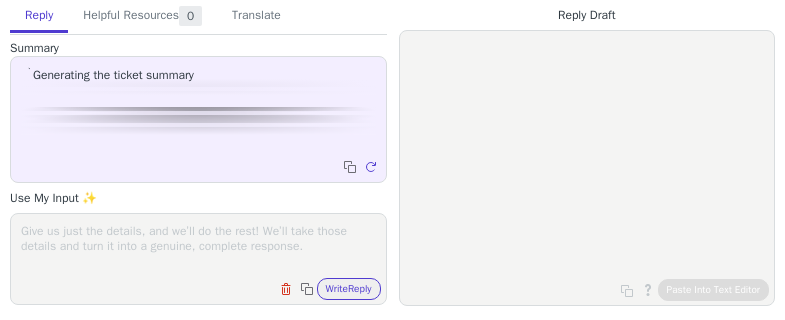 scroll, scrollTop: 0, scrollLeft: 0, axis: both 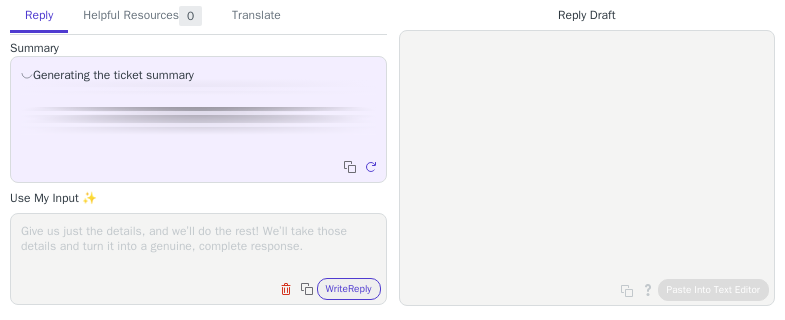 click at bounding box center [198, 246] 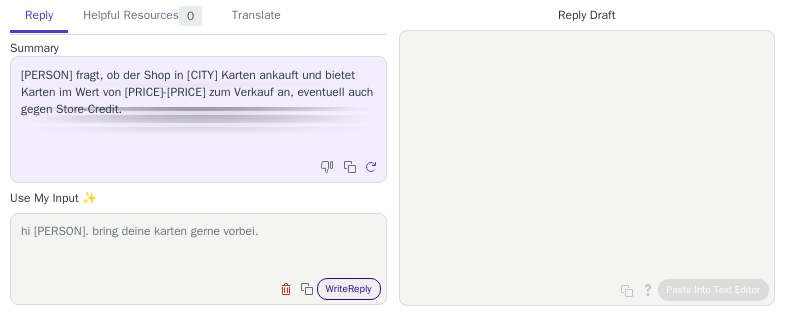 type on "hi [PERSON]. bring deine karten gerne vorbei." 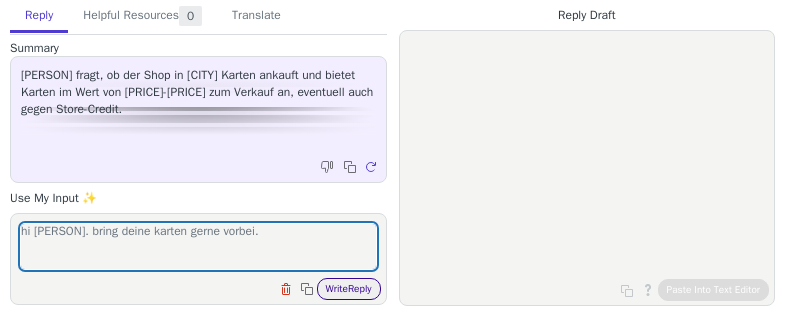 click on "Write  Reply" at bounding box center [349, 289] 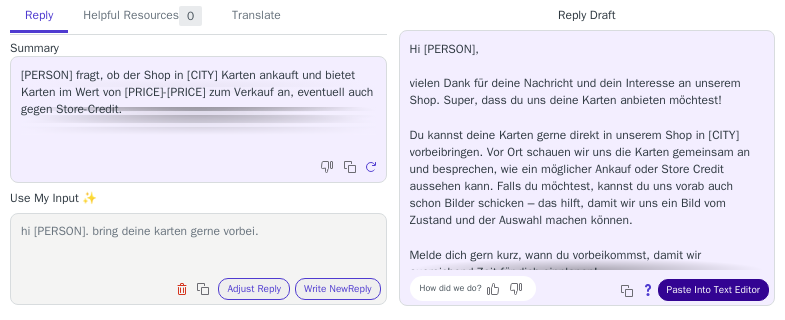 click on "Paste Into Text Editor" at bounding box center (713, 290) 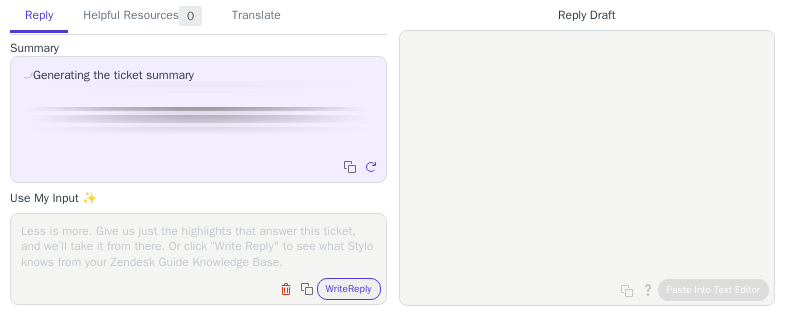scroll, scrollTop: 0, scrollLeft: 0, axis: both 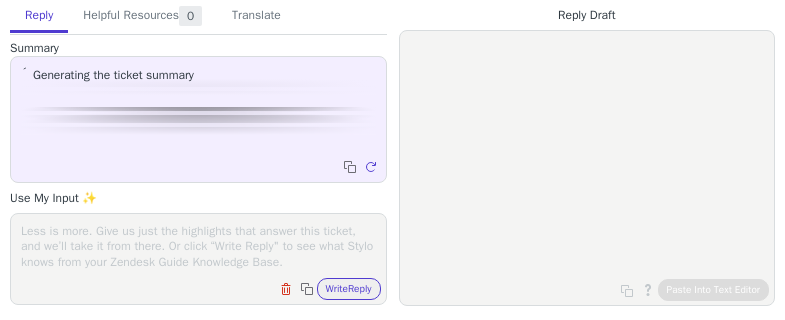 click at bounding box center (198, 246) 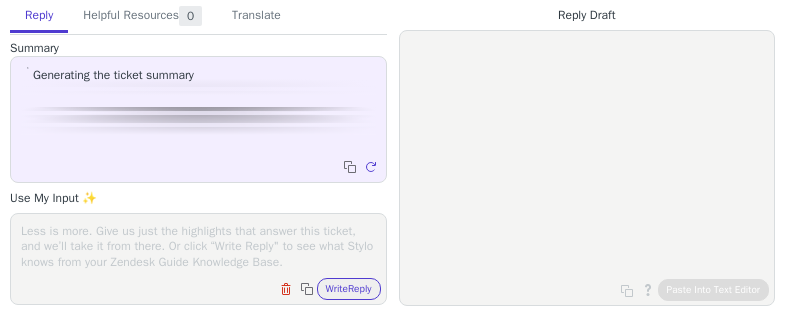 paste on "Hi bei mir steht bezahlt und natürlich bekommst du dan nauch die box" 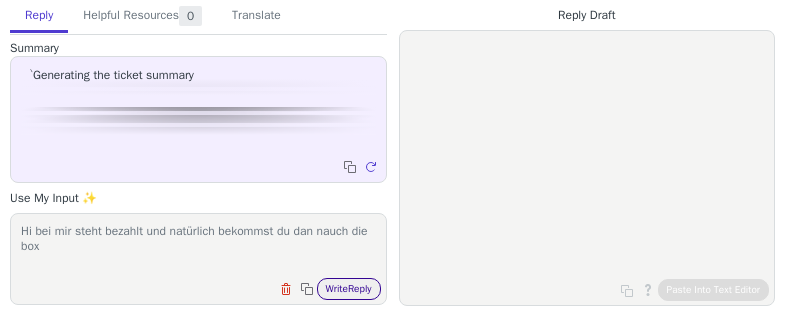 type on "Hi bei mir steht bezahlt und natürlich bekommst du dan nauch die box" 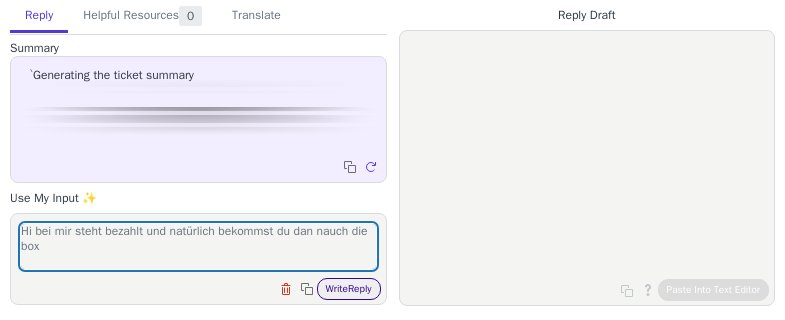click on "Write  Reply" at bounding box center [349, 289] 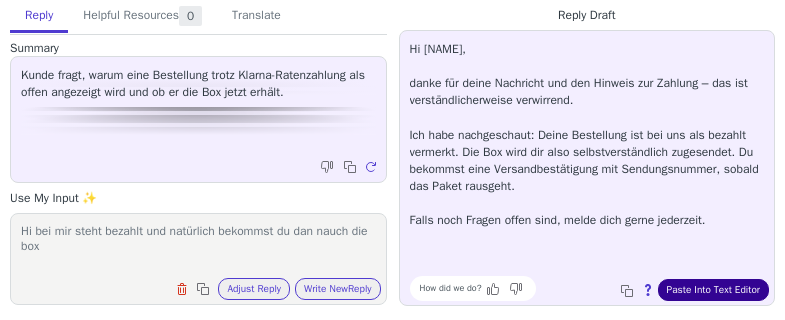 click on "Paste Into Text Editor" at bounding box center [713, 290] 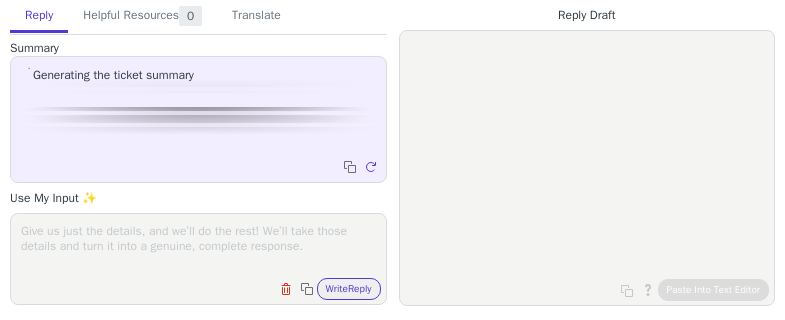 scroll, scrollTop: 0, scrollLeft: 0, axis: both 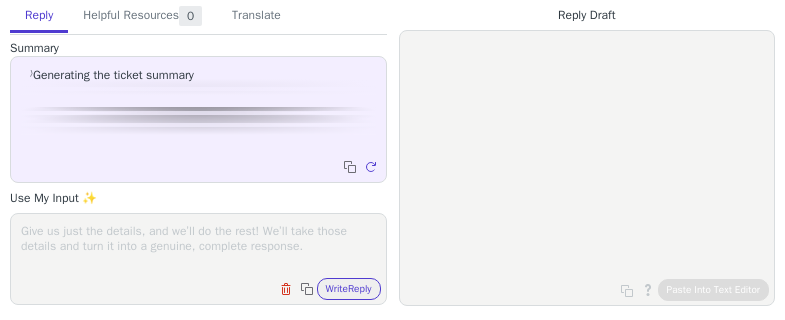 click on "Clear field Copy to clipboard Write  Reply" at bounding box center (198, 259) 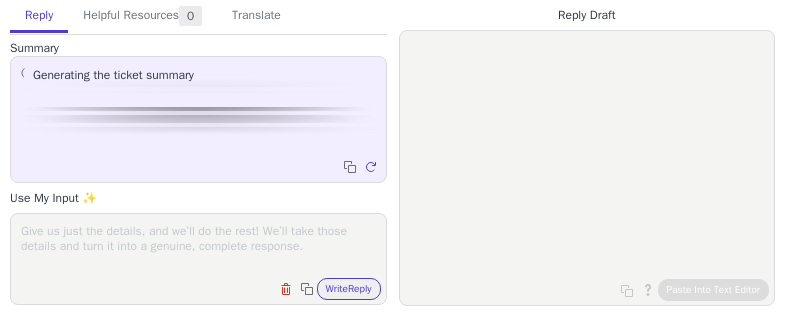 click at bounding box center [198, 246] 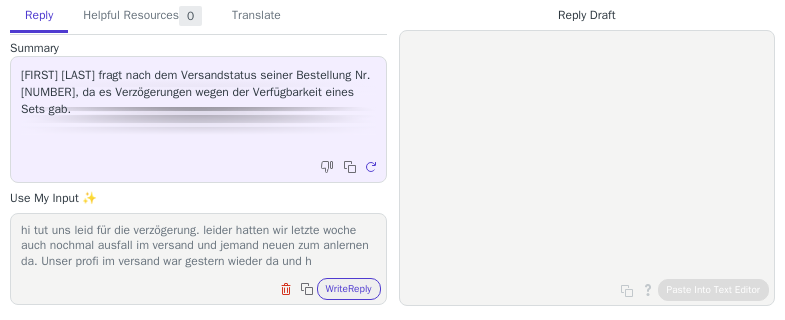 scroll, scrollTop: 17, scrollLeft: 0, axis: vertical 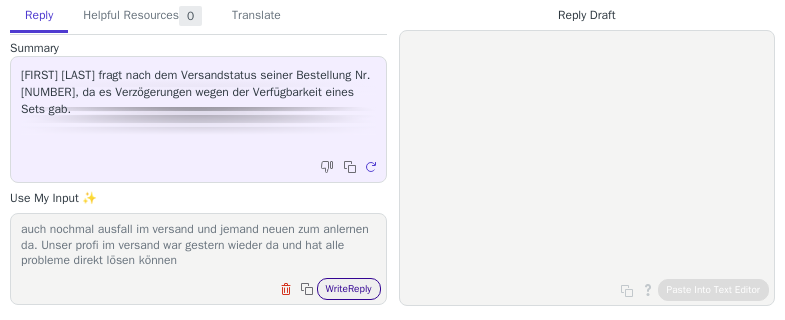type on "hi tut uns leid für die verzögerung. leider hatten wir letzte woche auch nochmal ausfall im versand und jemand neuen zum anlernen da. Unser profi im versand war gestern wieder da und hat alle probleme direkt lösen können" 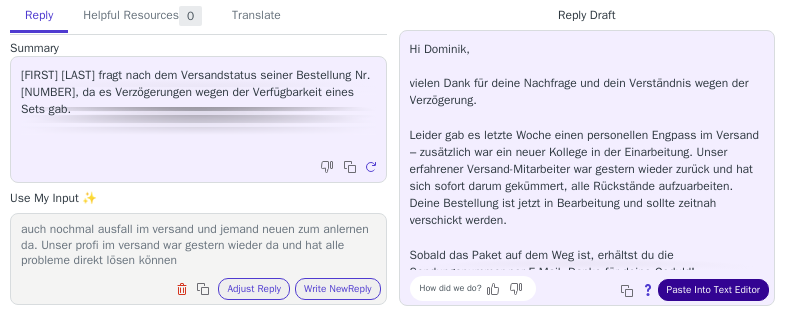 click on "Paste Into Text Editor" at bounding box center [713, 290] 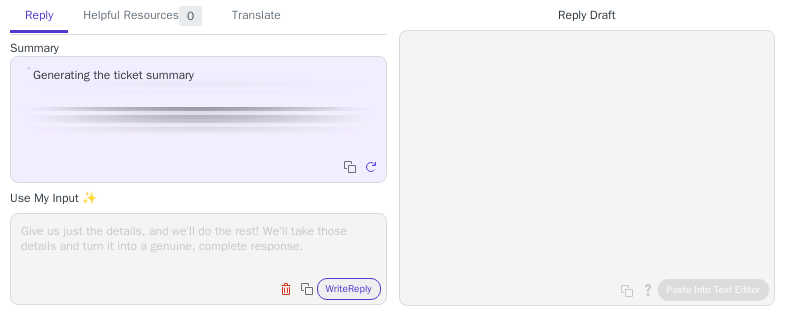 scroll, scrollTop: 0, scrollLeft: 0, axis: both 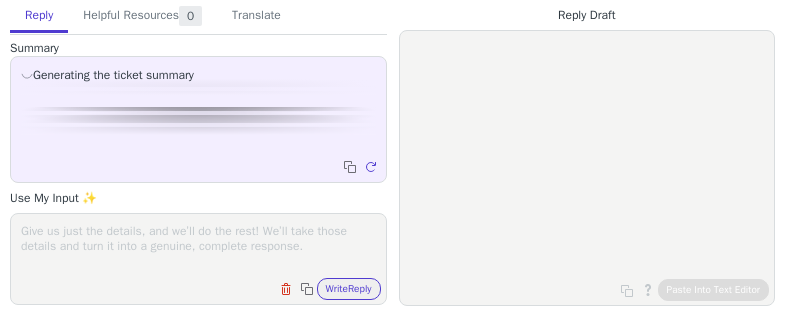 click at bounding box center [198, 246] 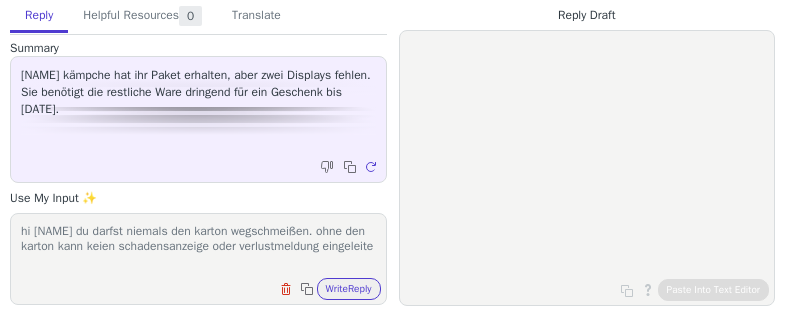 scroll, scrollTop: 1, scrollLeft: 0, axis: vertical 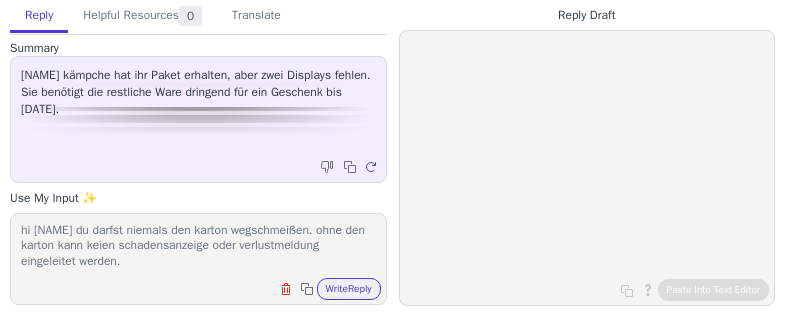 drag, startPoint x: 135, startPoint y: 253, endPoint x: 125, endPoint y: 257, distance: 10.770329 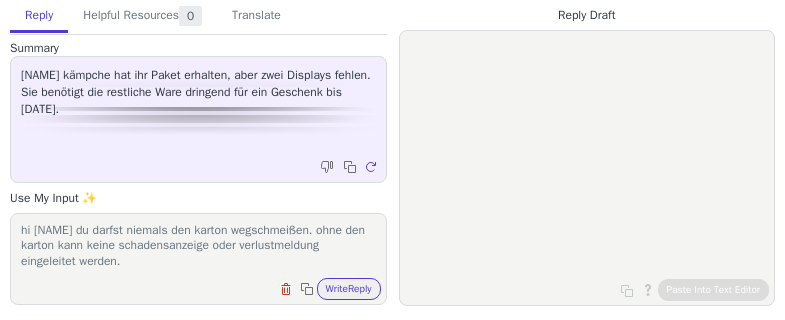 click on "hi [NAME] du darfst niemals den karton wegschmeißen. ohne den karton kann keine schadensanzeige oder verlustmeldung eingeleitet werden." at bounding box center [198, 246] 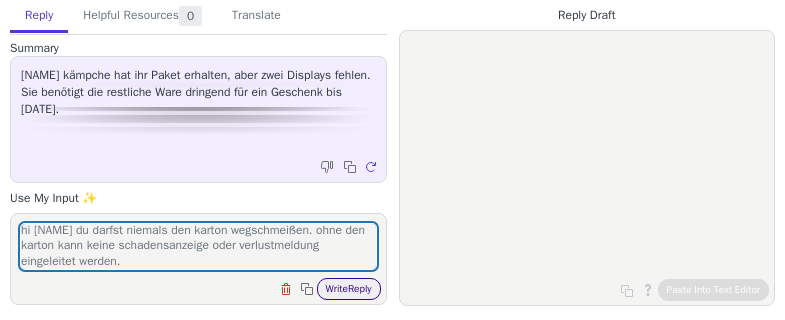 click on "Write  Reply" at bounding box center (349, 289) 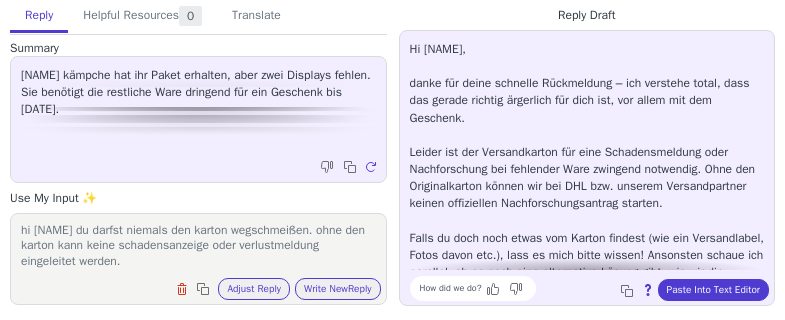 click on "hi [NAME] du darfst niemals den karton wegschmeißen. ohne den karton kann keine schadensanzeige oder verlustmeldung eingeleitet werden." at bounding box center [198, 246] 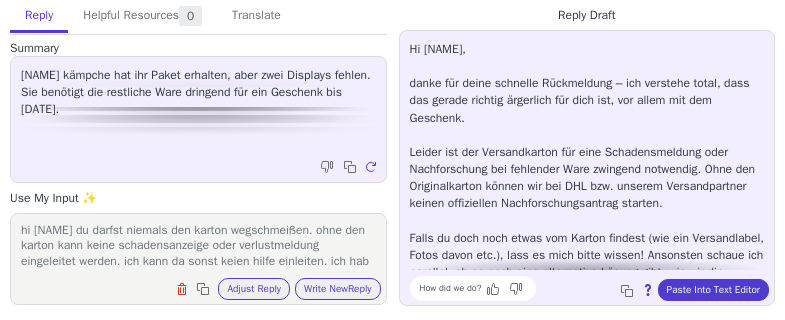 scroll, scrollTop: 17, scrollLeft: 0, axis: vertical 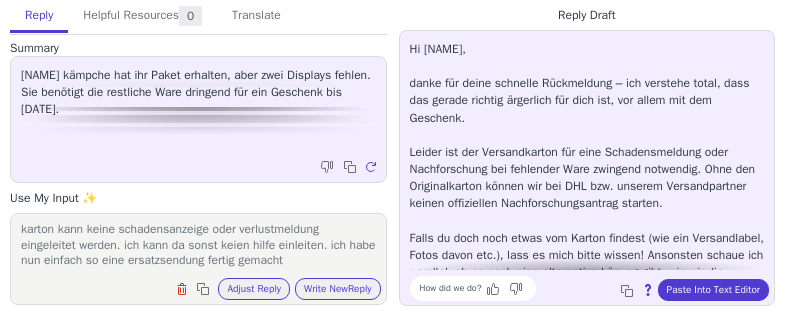 paste on "[TRACKING_NUMBER]" 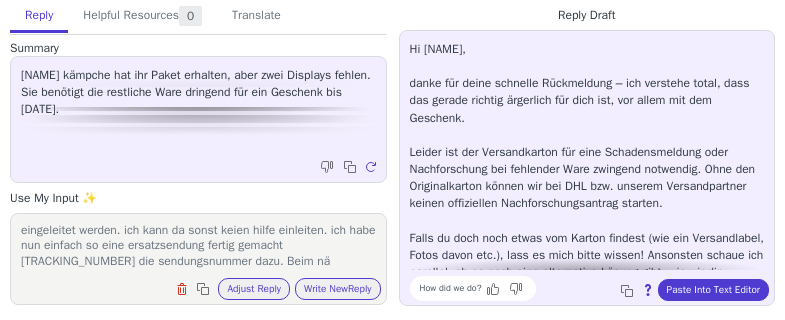 scroll, scrollTop: 32, scrollLeft: 0, axis: vertical 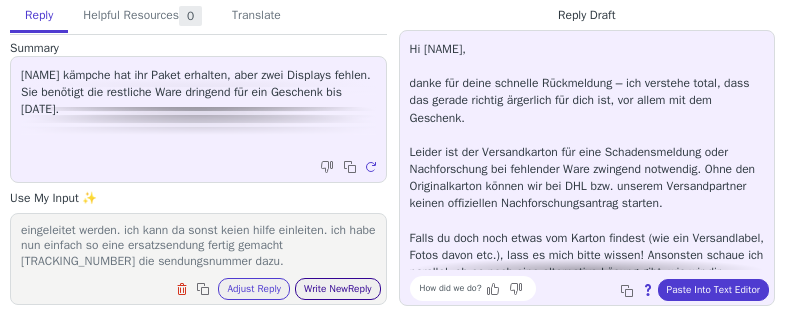 type on "hi [NAME] du darfst niemals den karton wegschmeißen. ohne den karton kann keine schadensanzeige oder verlustmeldung eingeleitet werden. ich kann da sonst keien hilfe einleiten. ich habe nun einfach so eine ersatzsendung fertig gemacht [TRACKING_NUMBER] die sendungsnummer dazu." 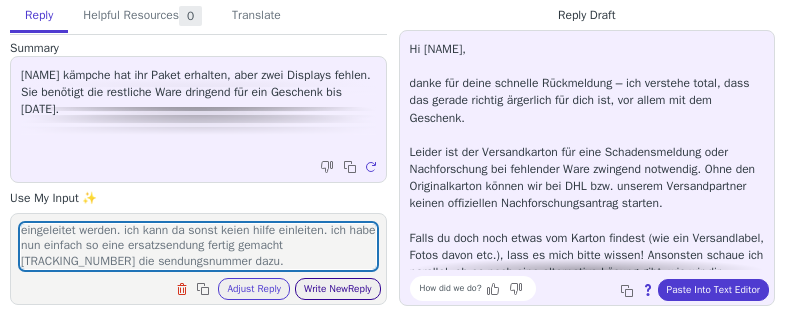 click on "Write New  Reply" at bounding box center [338, 289] 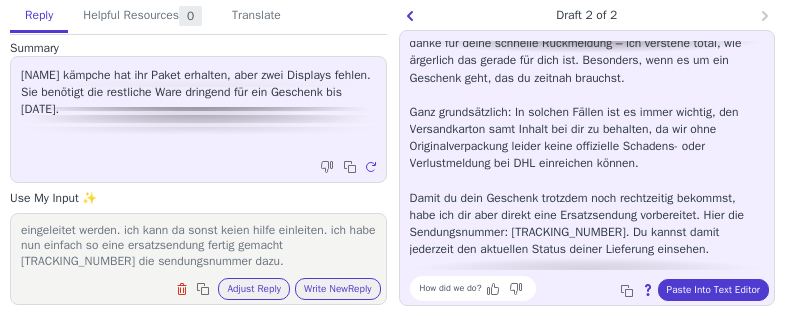 scroll, scrollTop: 62, scrollLeft: 0, axis: vertical 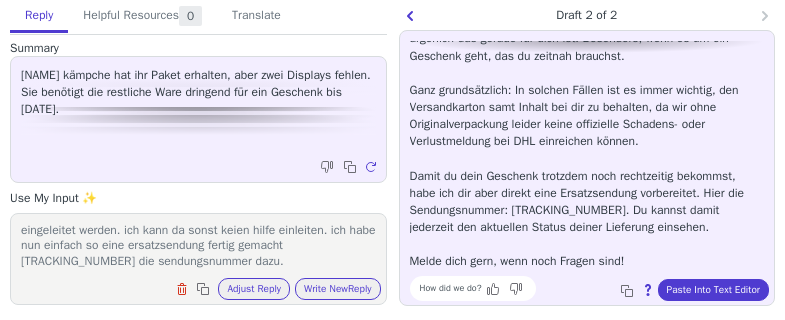 click on "hi [NAME] du darfst niemals den karton wegschmeißen. ohne den karton kann keine schadensanzeige oder verlustmeldung eingeleitet werden. ich kann da sonst keien hilfe einleiten. ich habe nun einfach so eine ersatzsendung fertig gemacht [TRACKING_NUMBER] die sendungsnummer dazu." at bounding box center [198, 246] 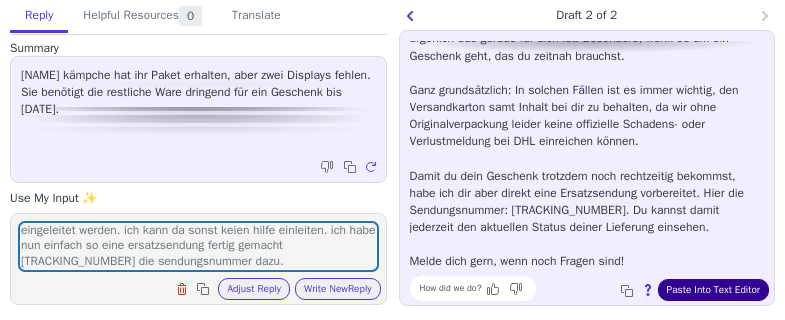 click on "Paste Into Text Editor" at bounding box center (713, 290) 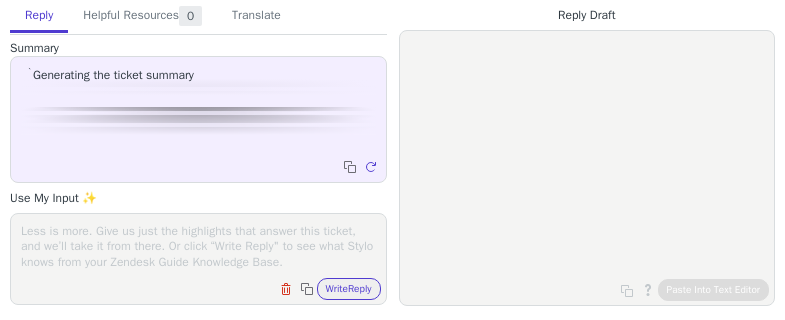 scroll, scrollTop: 0, scrollLeft: 0, axis: both 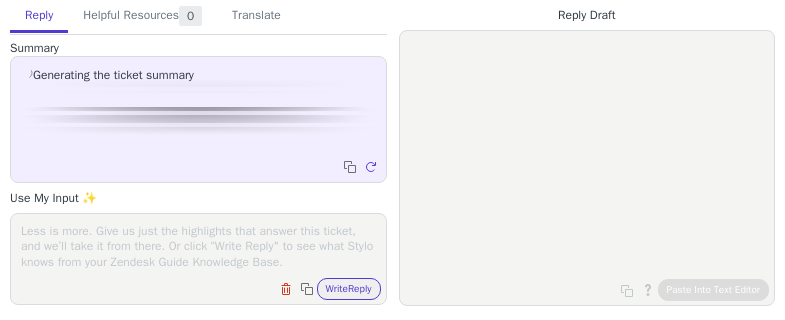 click at bounding box center [198, 246] 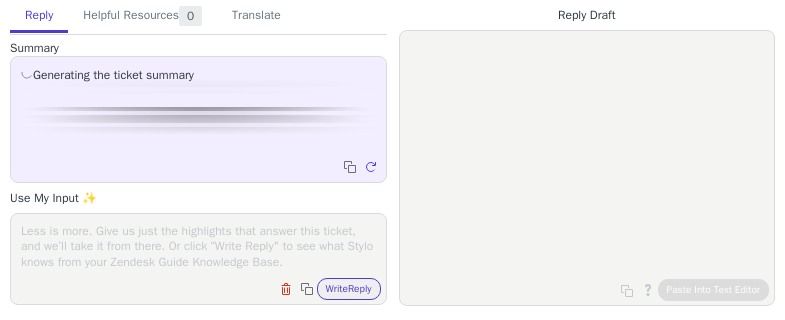 paste on "Hi ich habe deine mai leben geändert. auch im neu erstellten auftrag. SOllte nun passen alles" 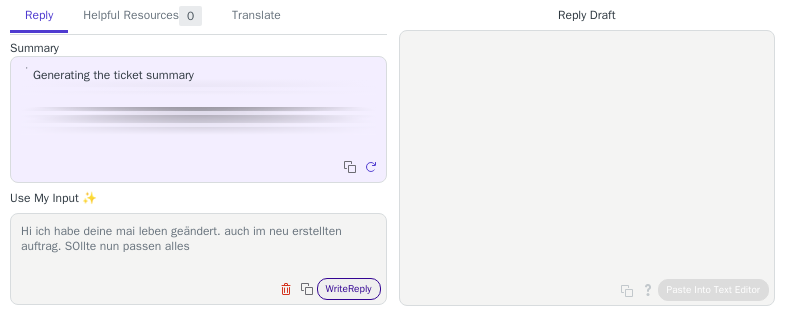 type on "Hi ich habe deine mai leben geändert. auch im neu erstellten auftrag. SOllte nun passen alles" 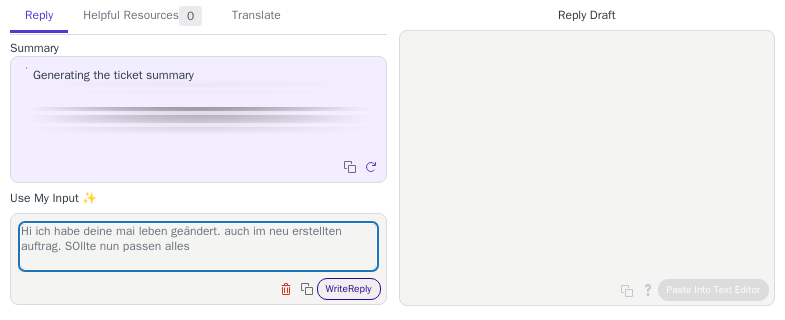 click on "Write  Reply" at bounding box center (349, 289) 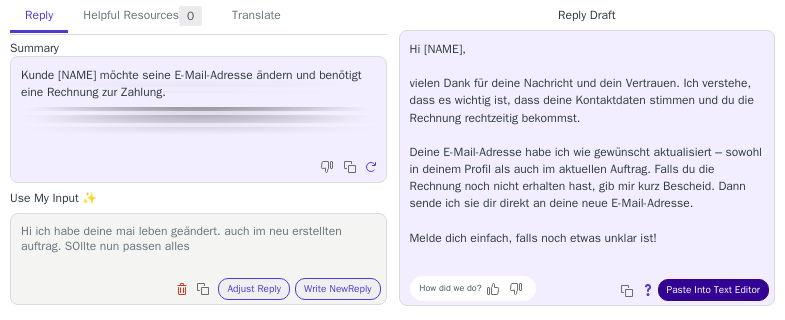 click on "Paste Into Text Editor" at bounding box center [713, 290] 